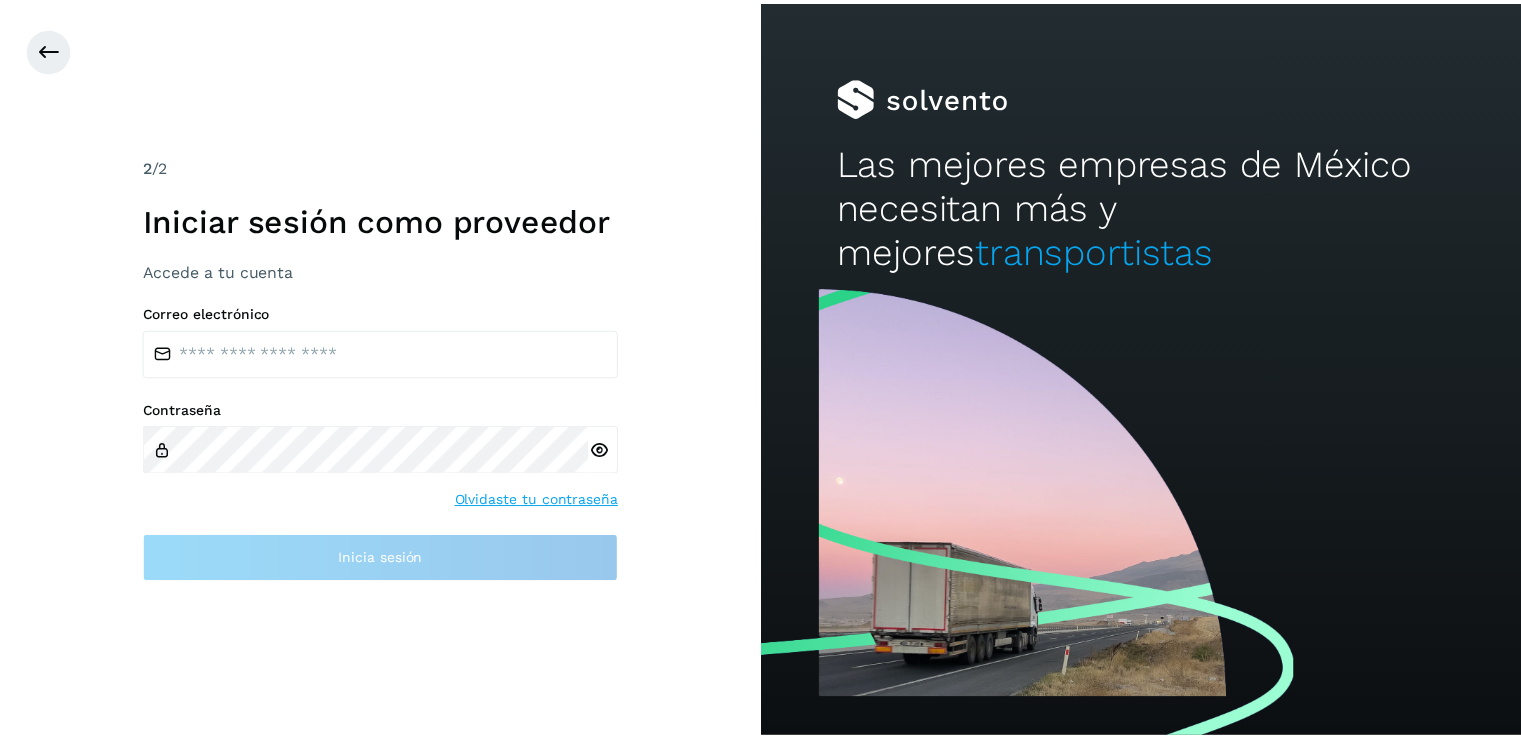 scroll, scrollTop: 0, scrollLeft: 0, axis: both 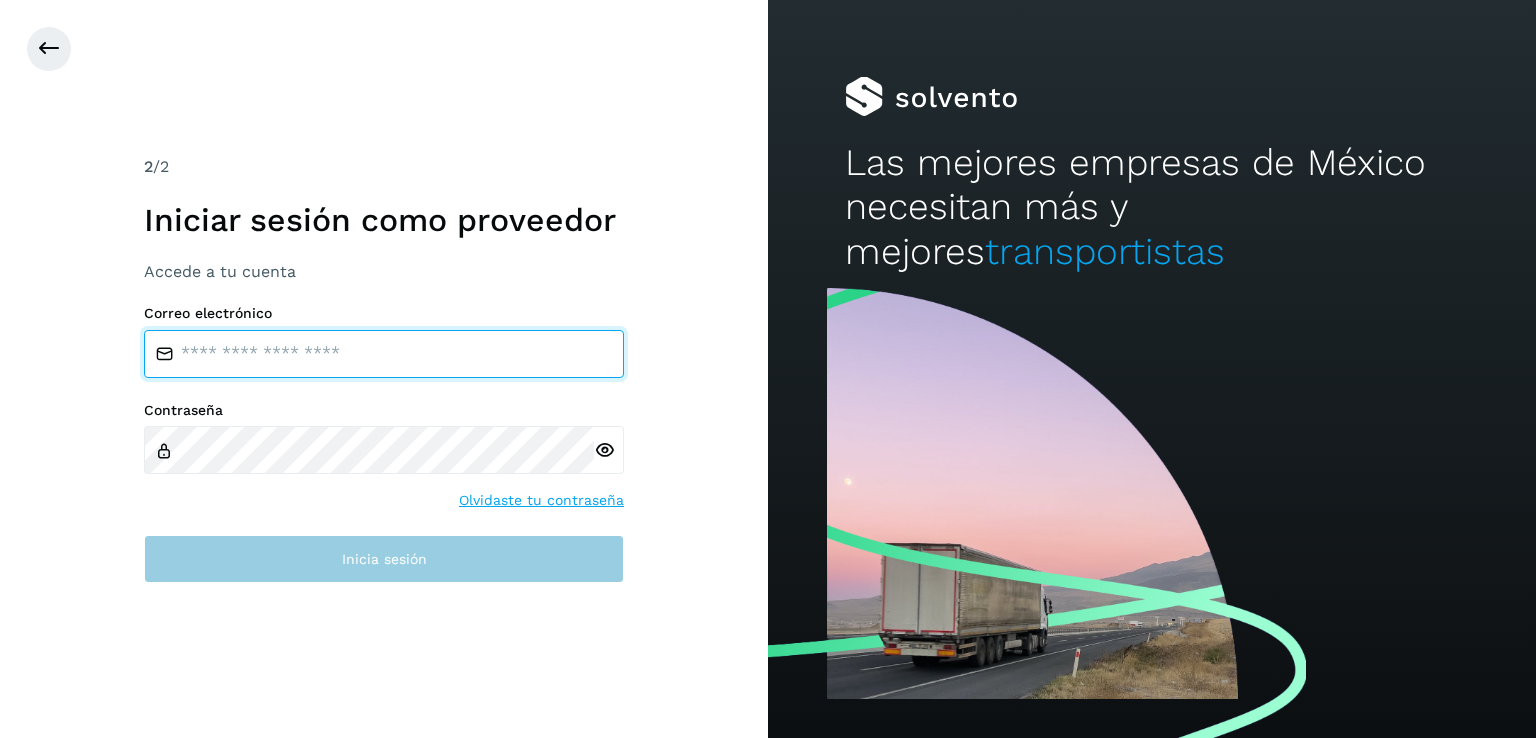 type on "**********" 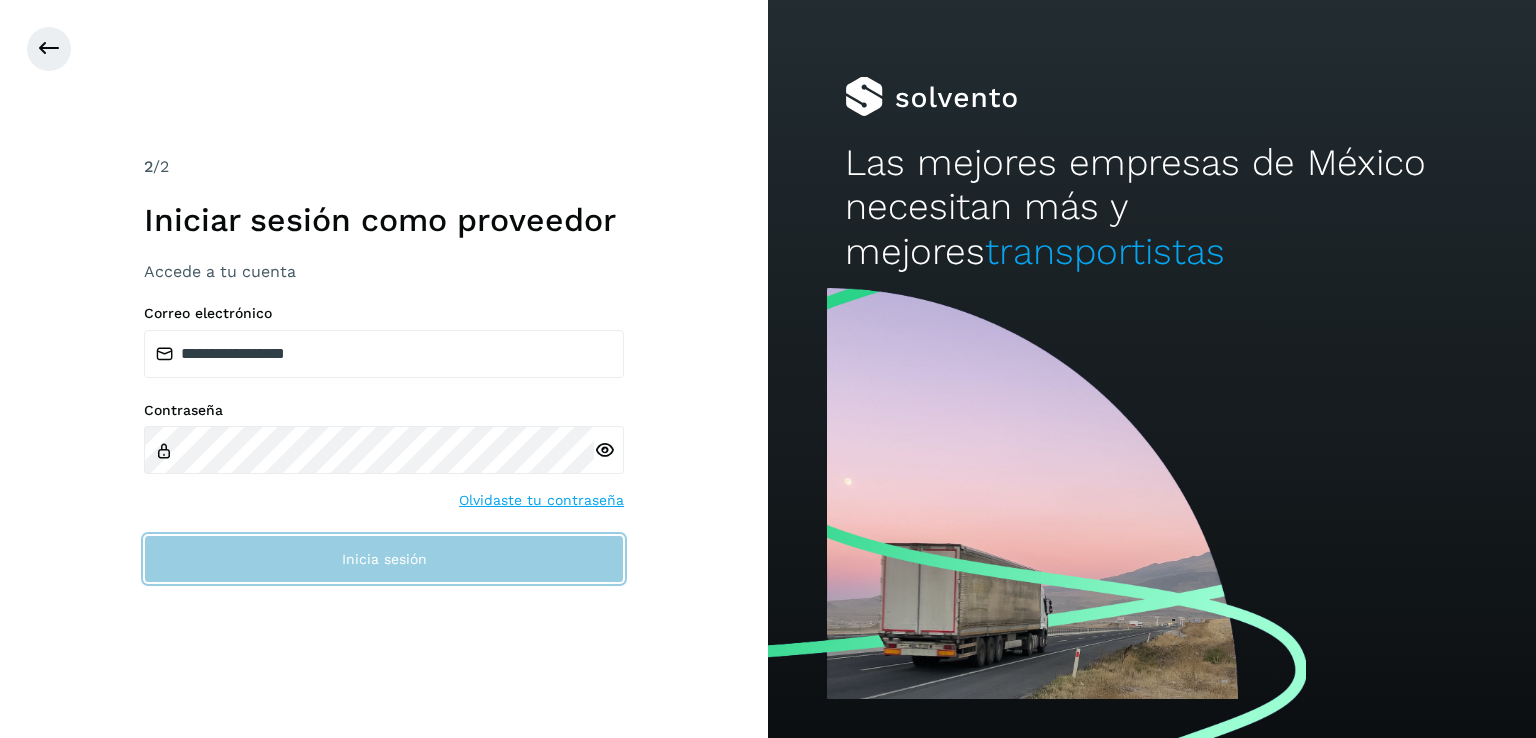 click on "Inicia sesión" at bounding box center [384, 559] 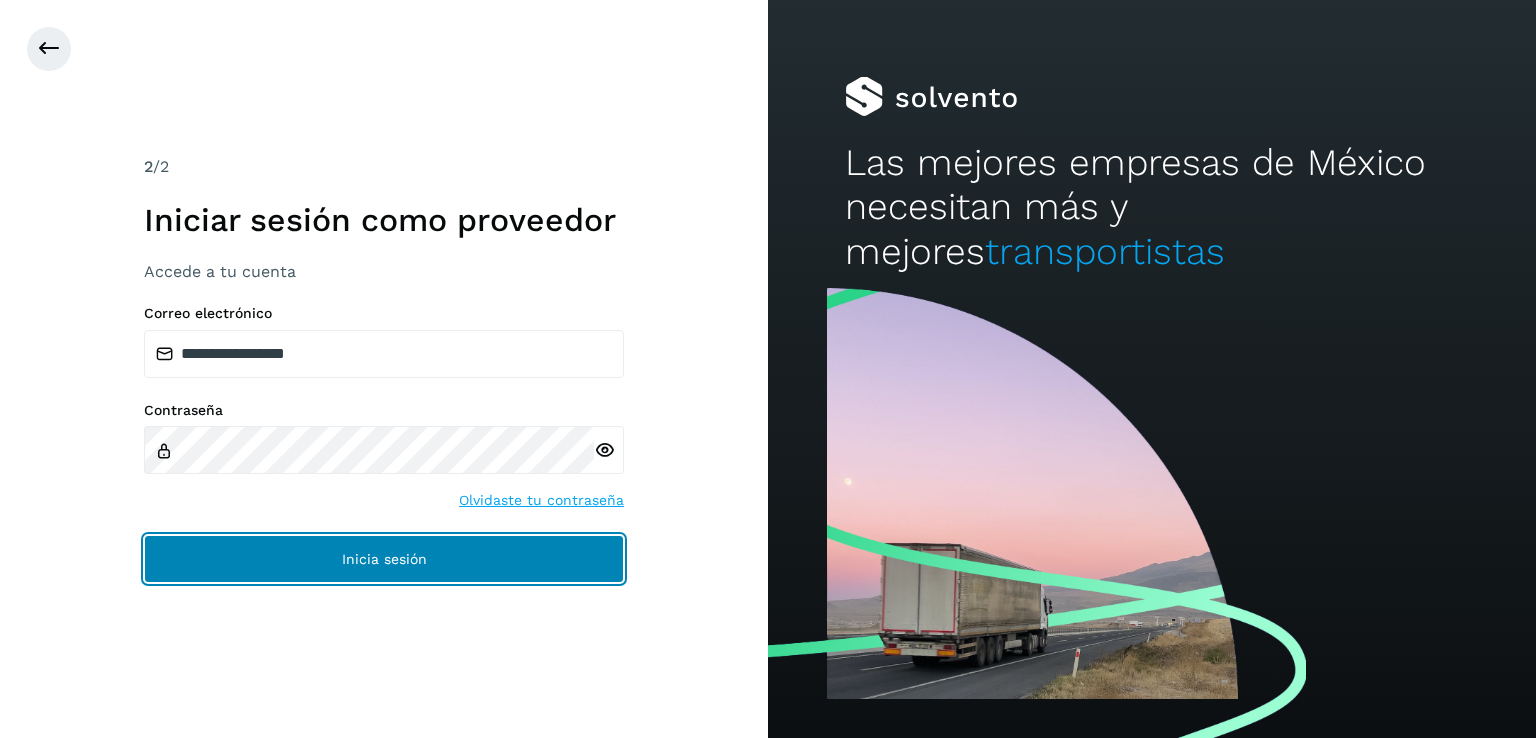 click on "Inicia sesión" at bounding box center (384, 559) 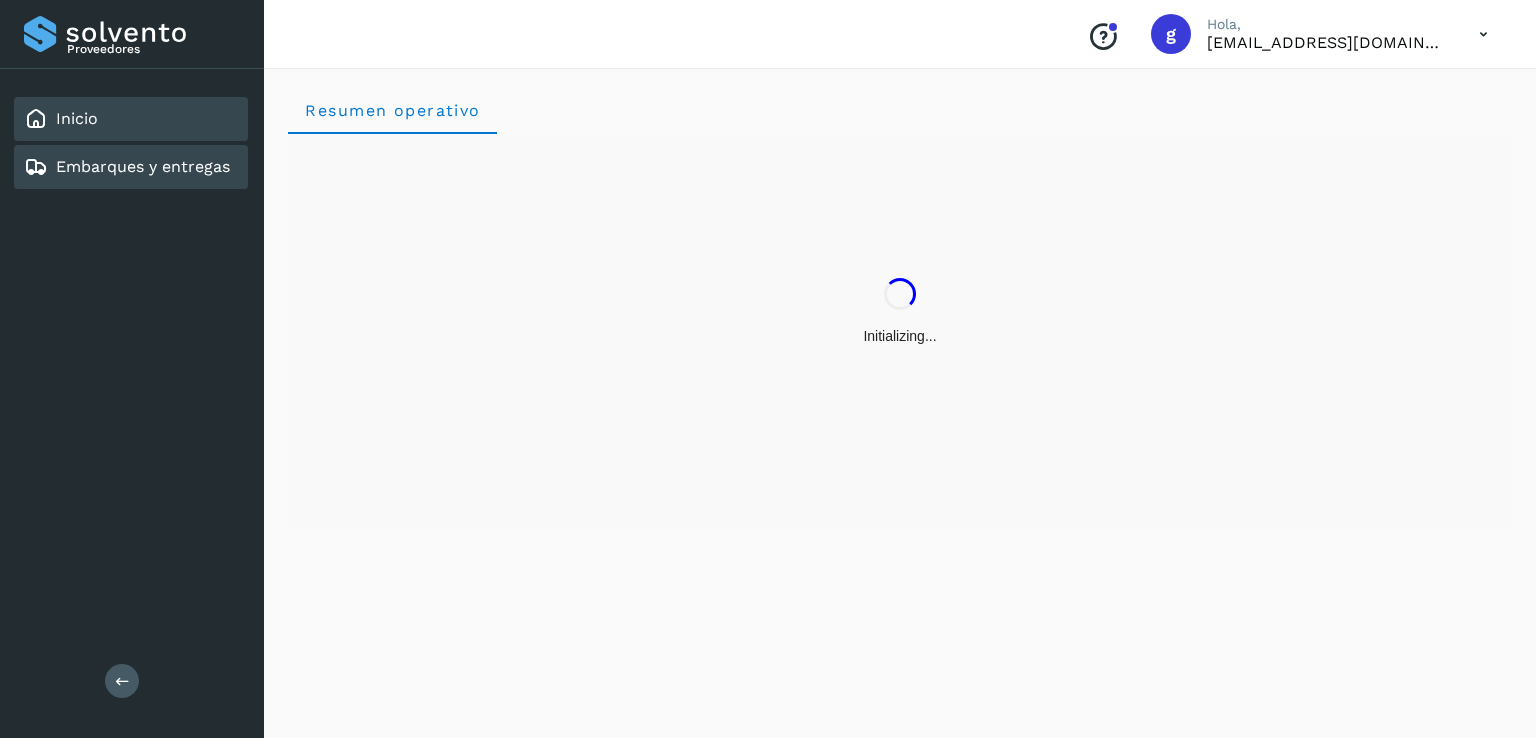 click on "Embarques y entregas" at bounding box center (143, 166) 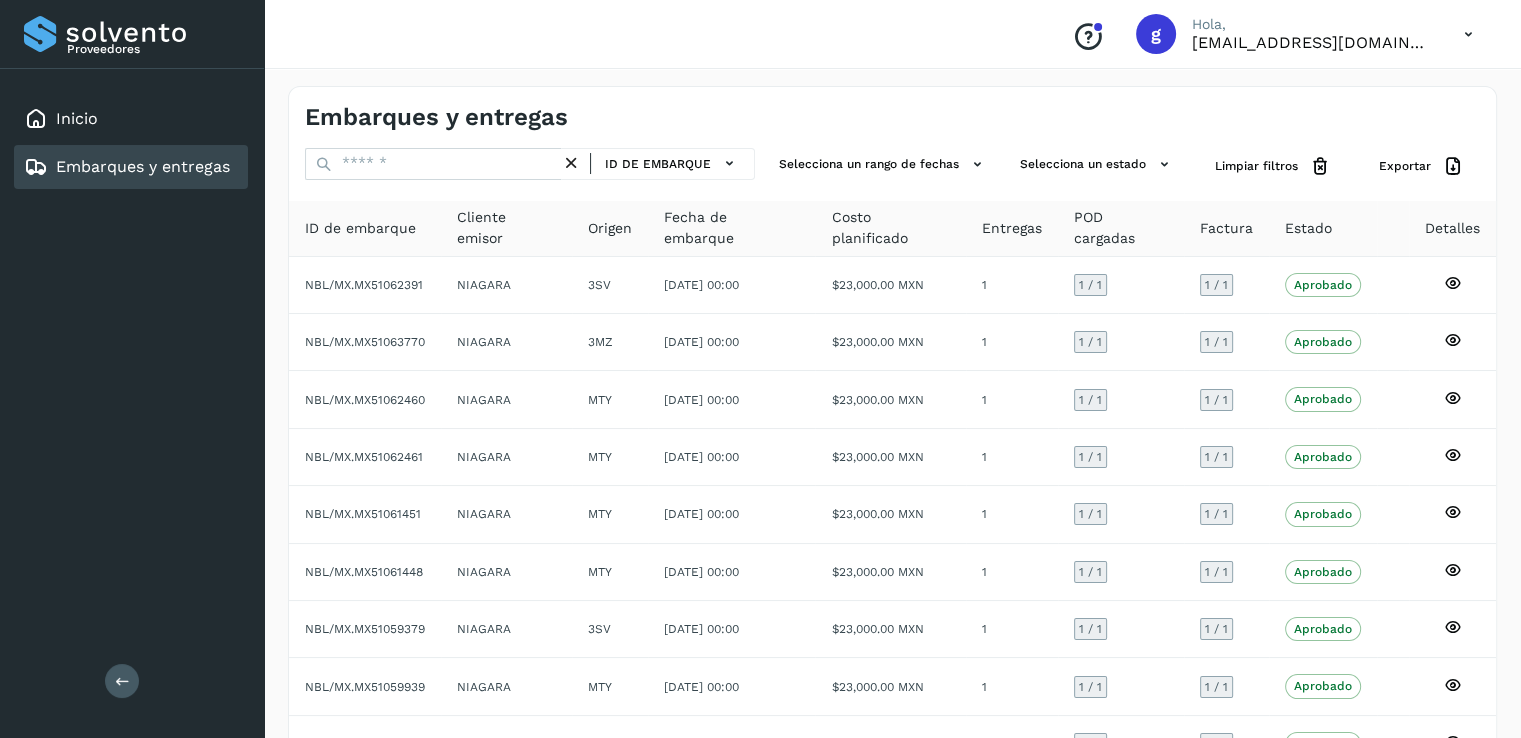 scroll, scrollTop: 181, scrollLeft: 0, axis: vertical 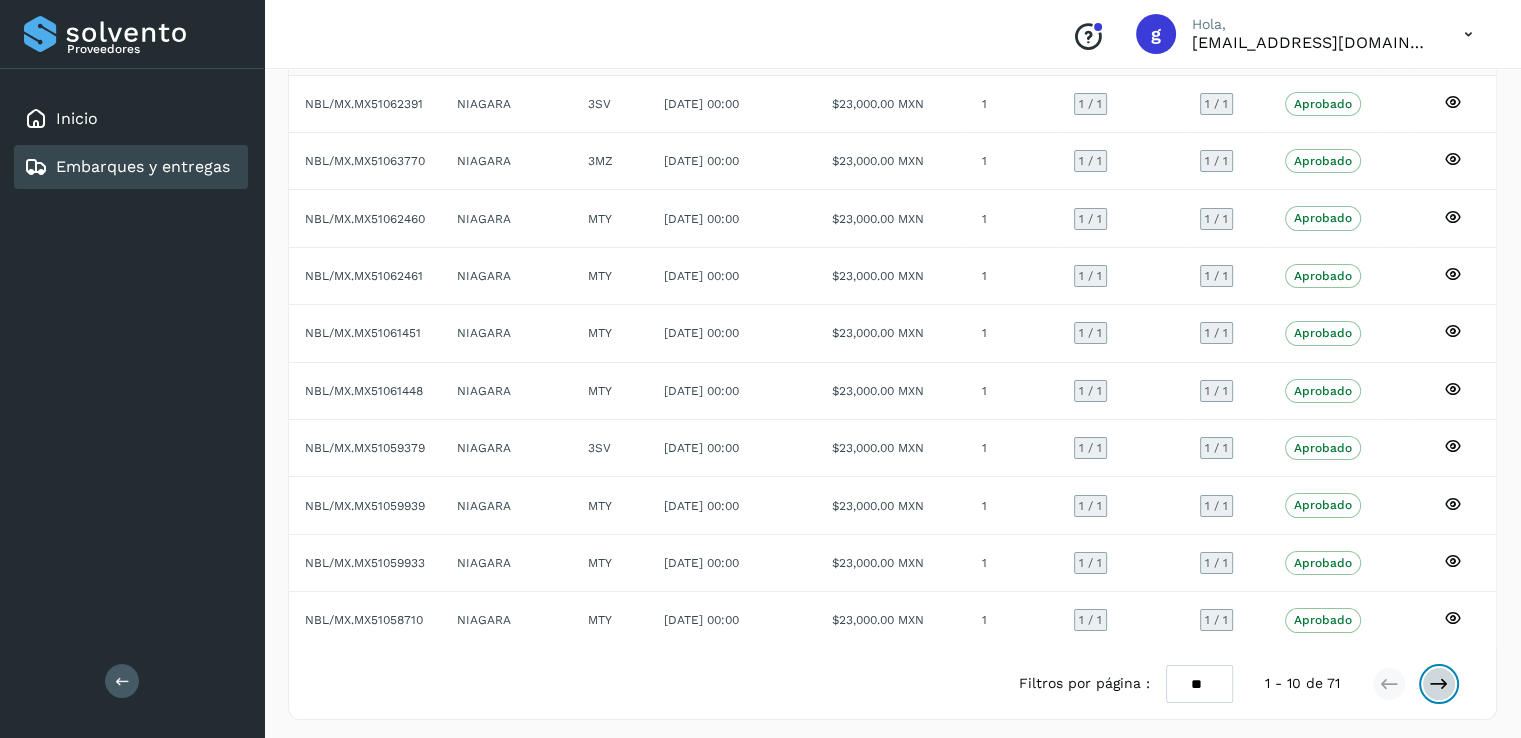 click at bounding box center (1439, 684) 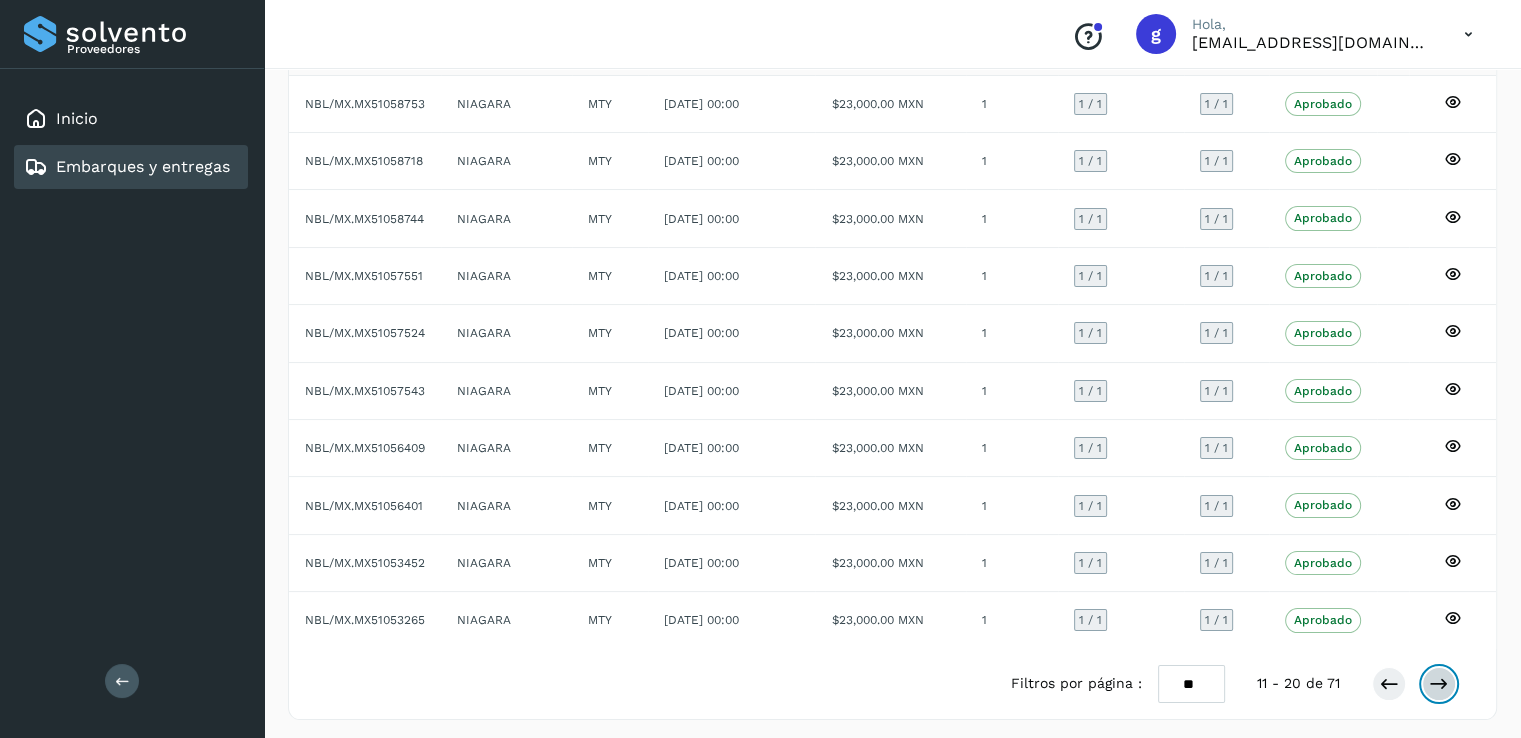 click at bounding box center [1439, 684] 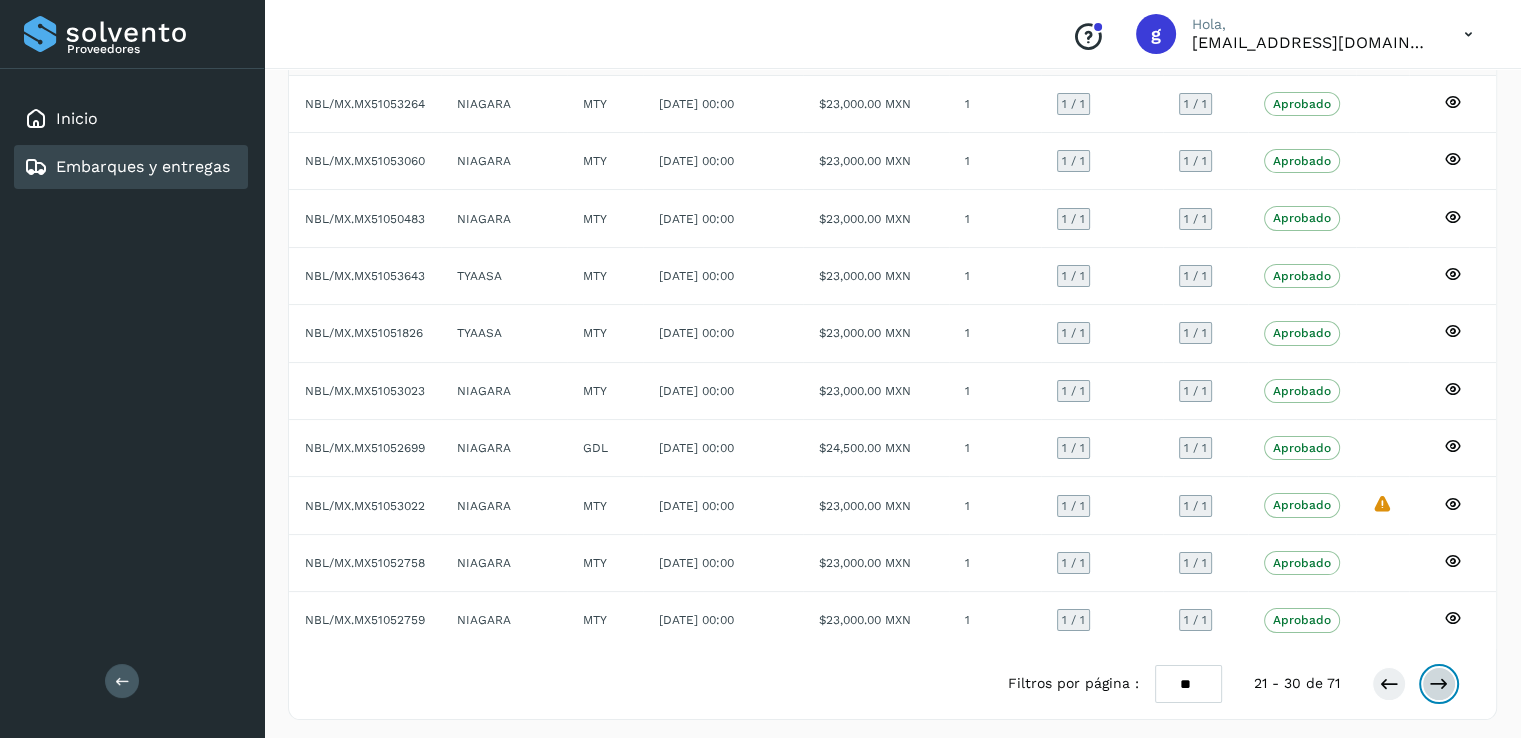 click at bounding box center [1439, 684] 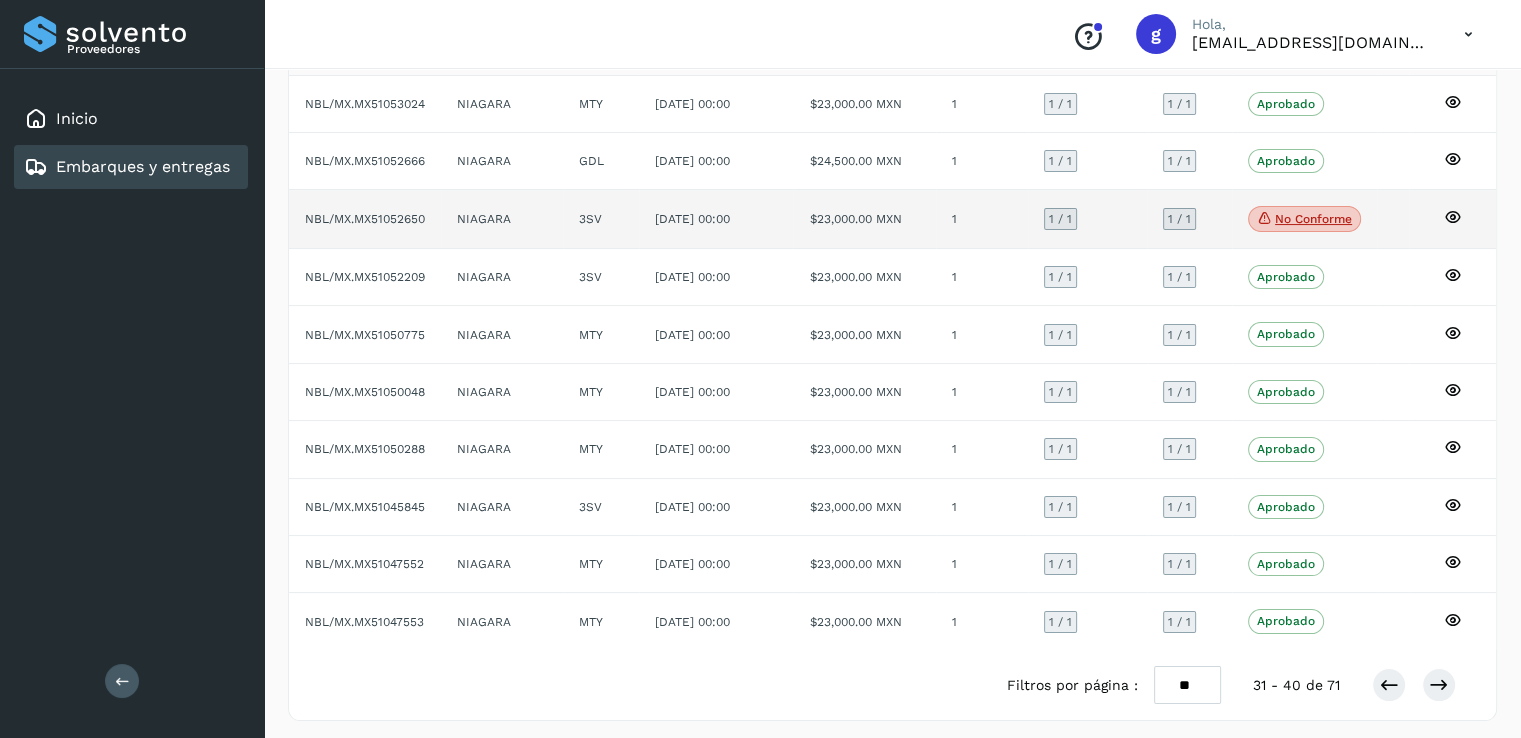 click 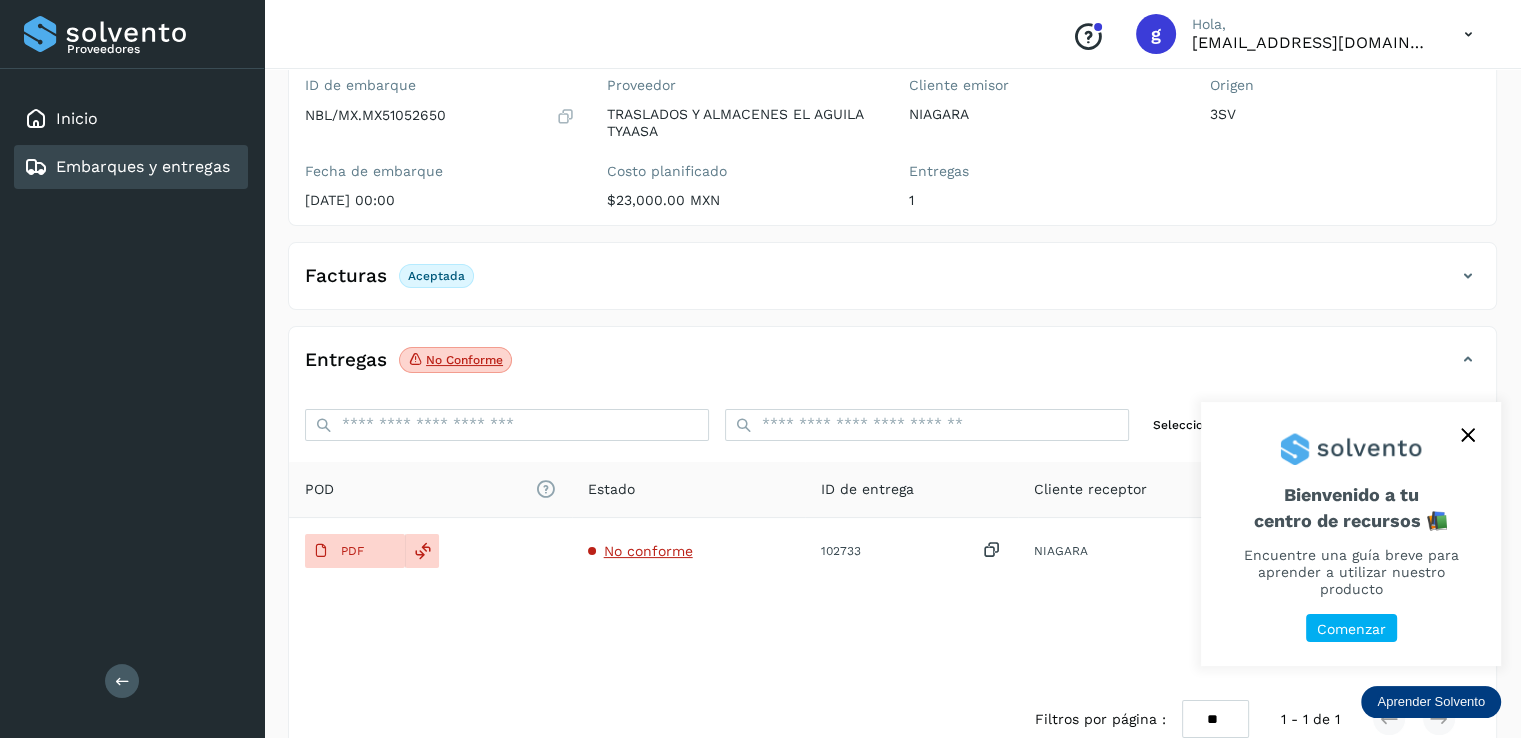 click 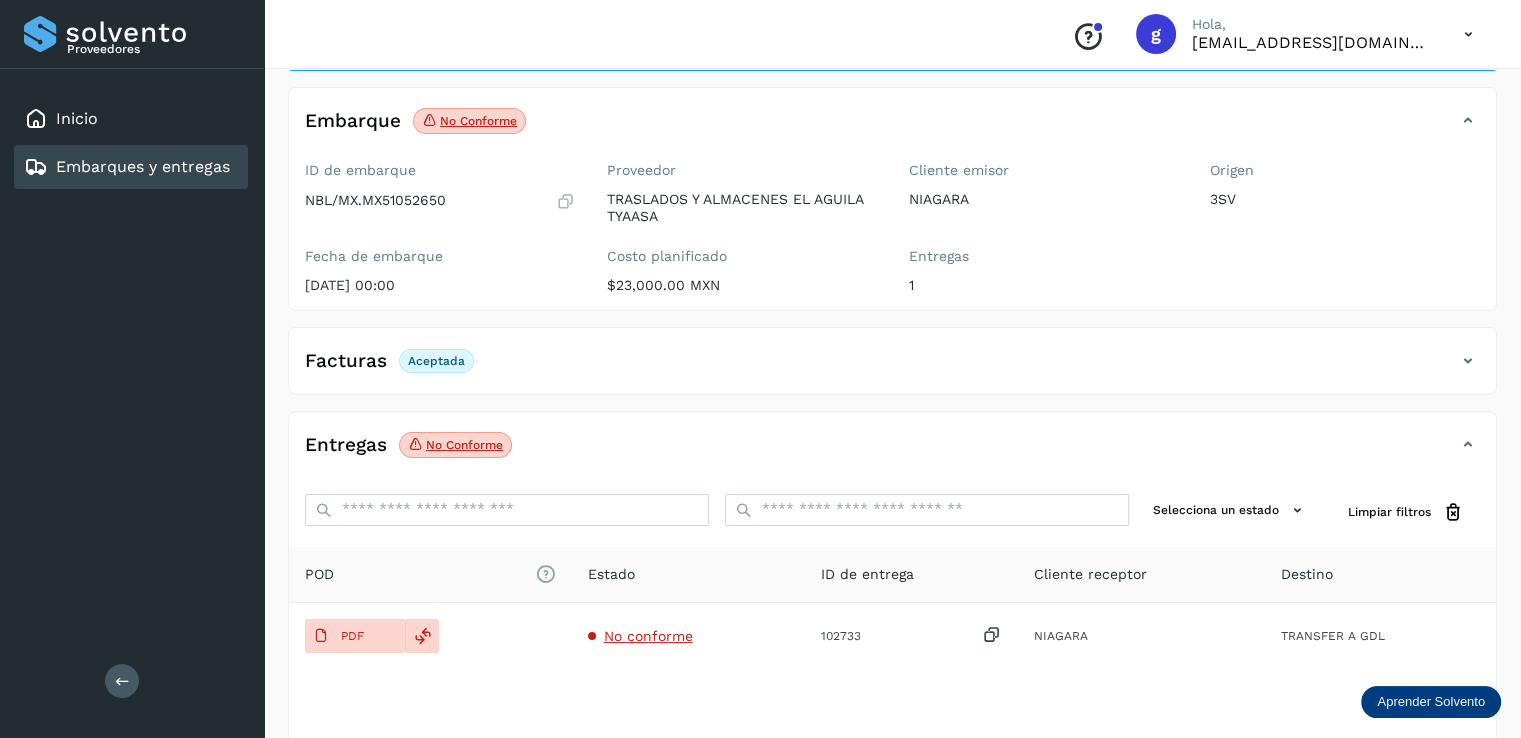 scroll, scrollTop: 221, scrollLeft: 0, axis: vertical 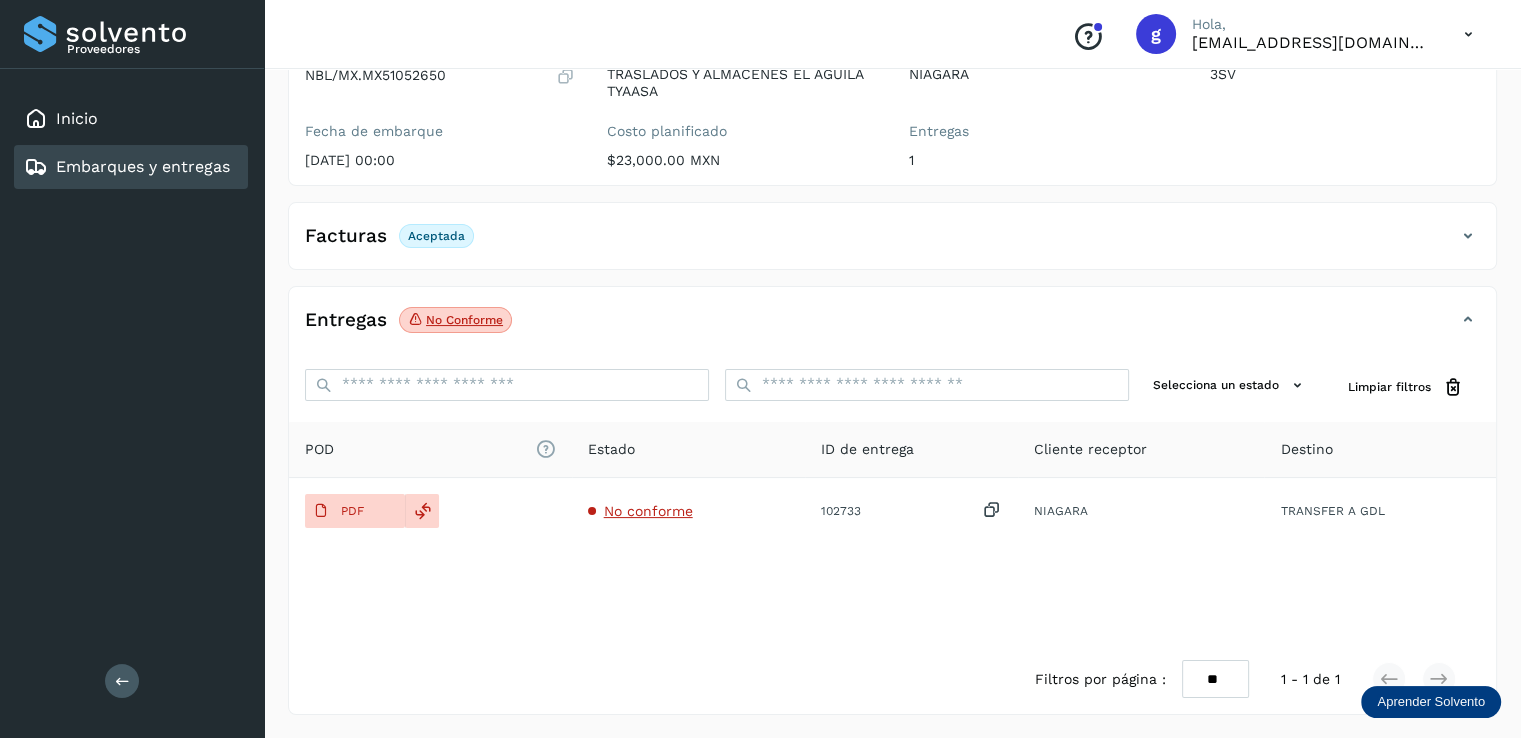 click on "Embarques y entregas" at bounding box center [143, 166] 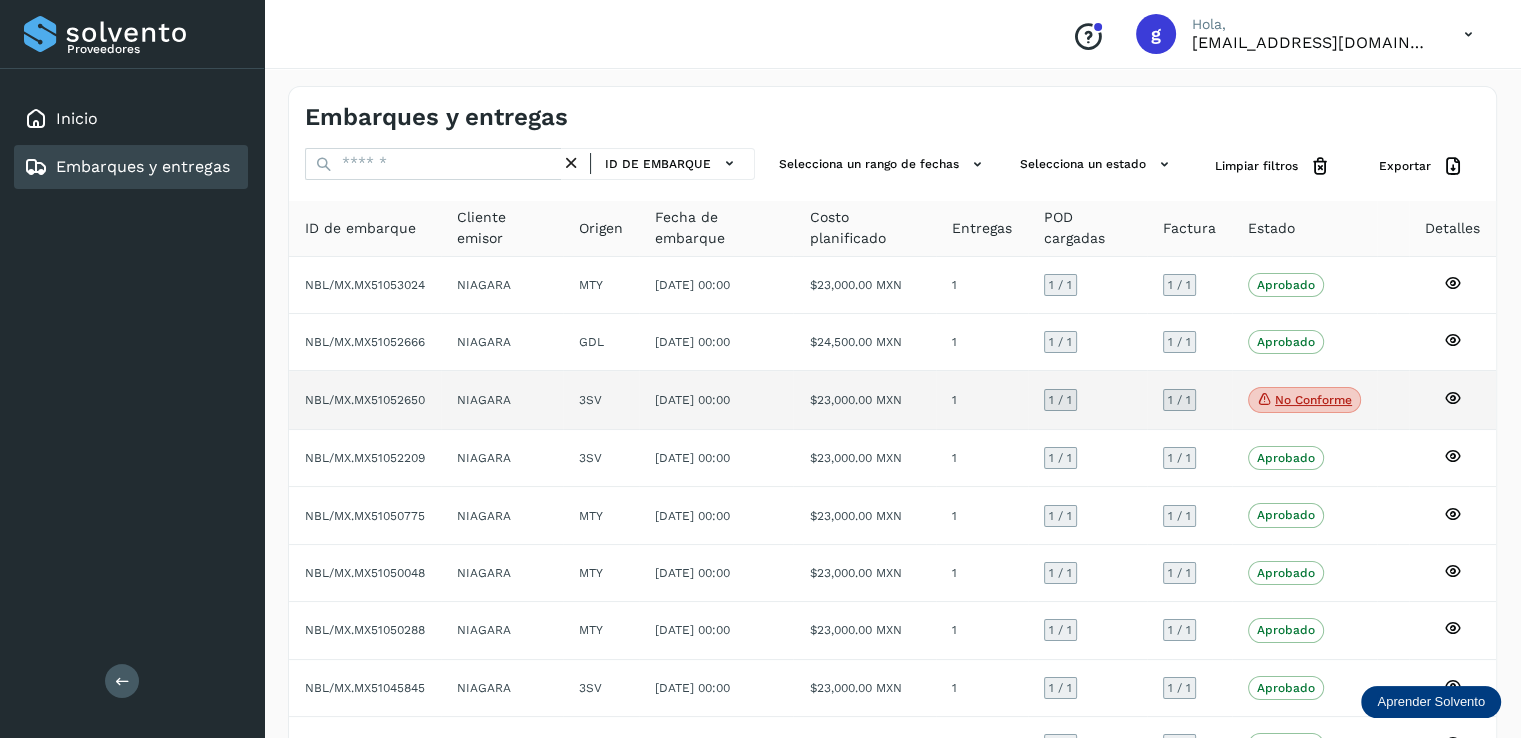 click 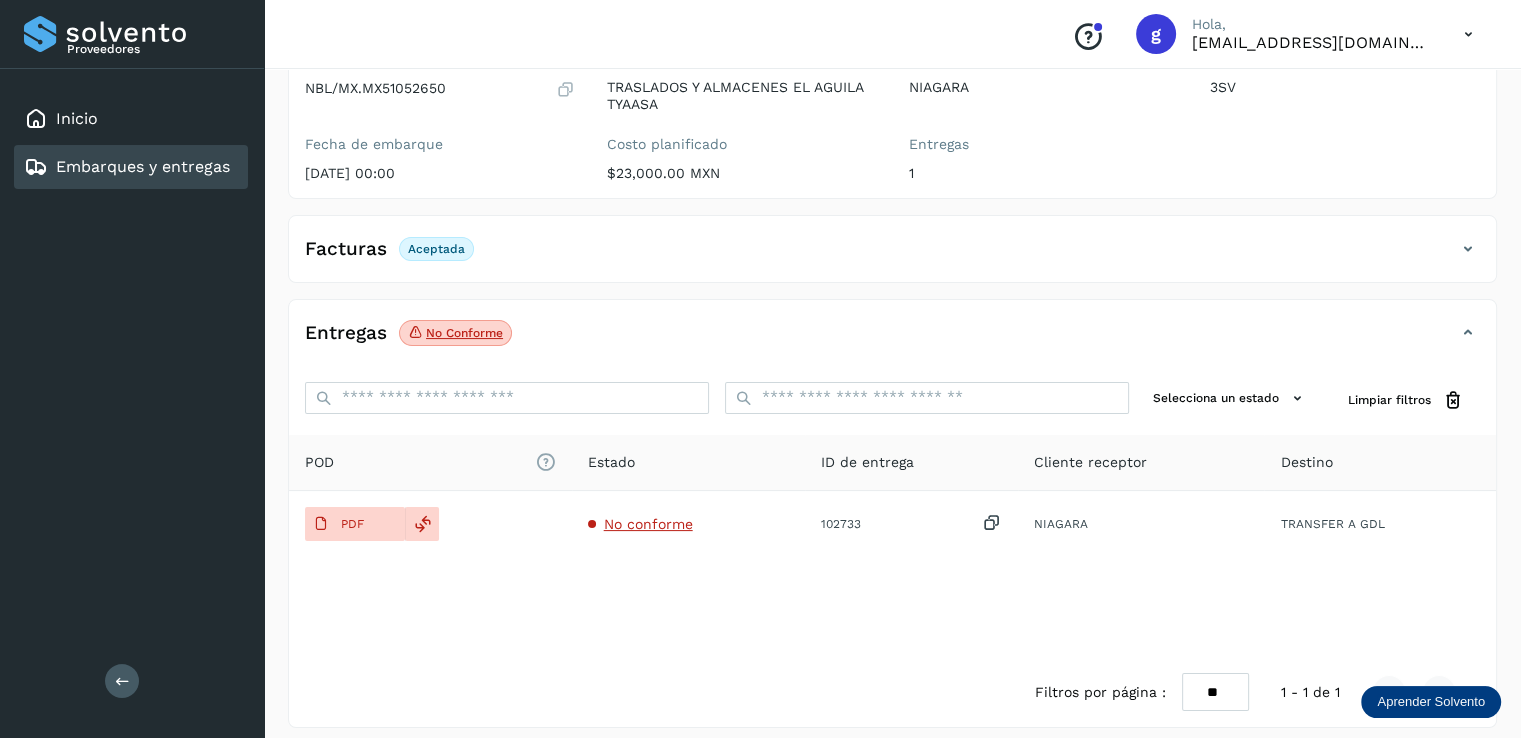scroll, scrollTop: 221, scrollLeft: 0, axis: vertical 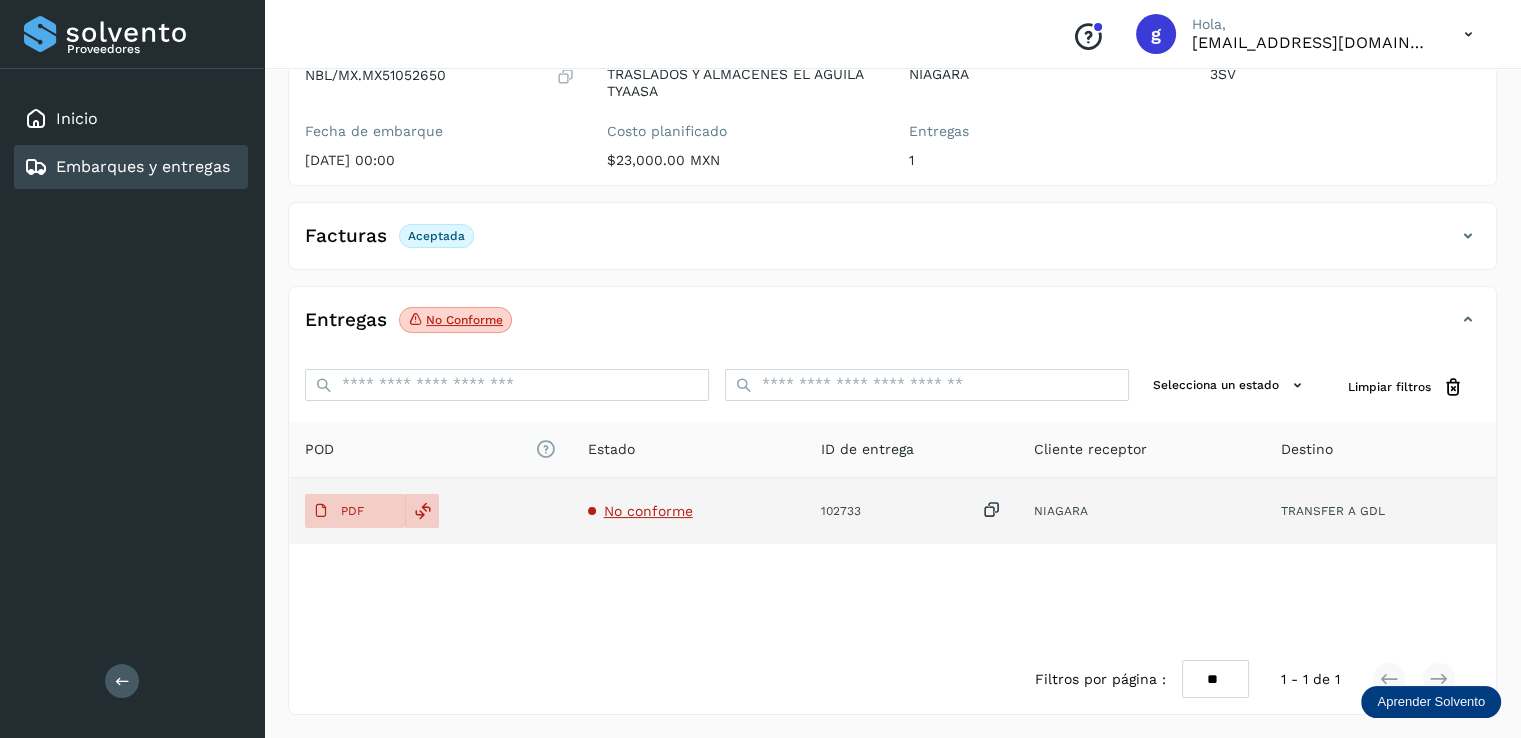 click on "No conforme" at bounding box center [648, 511] 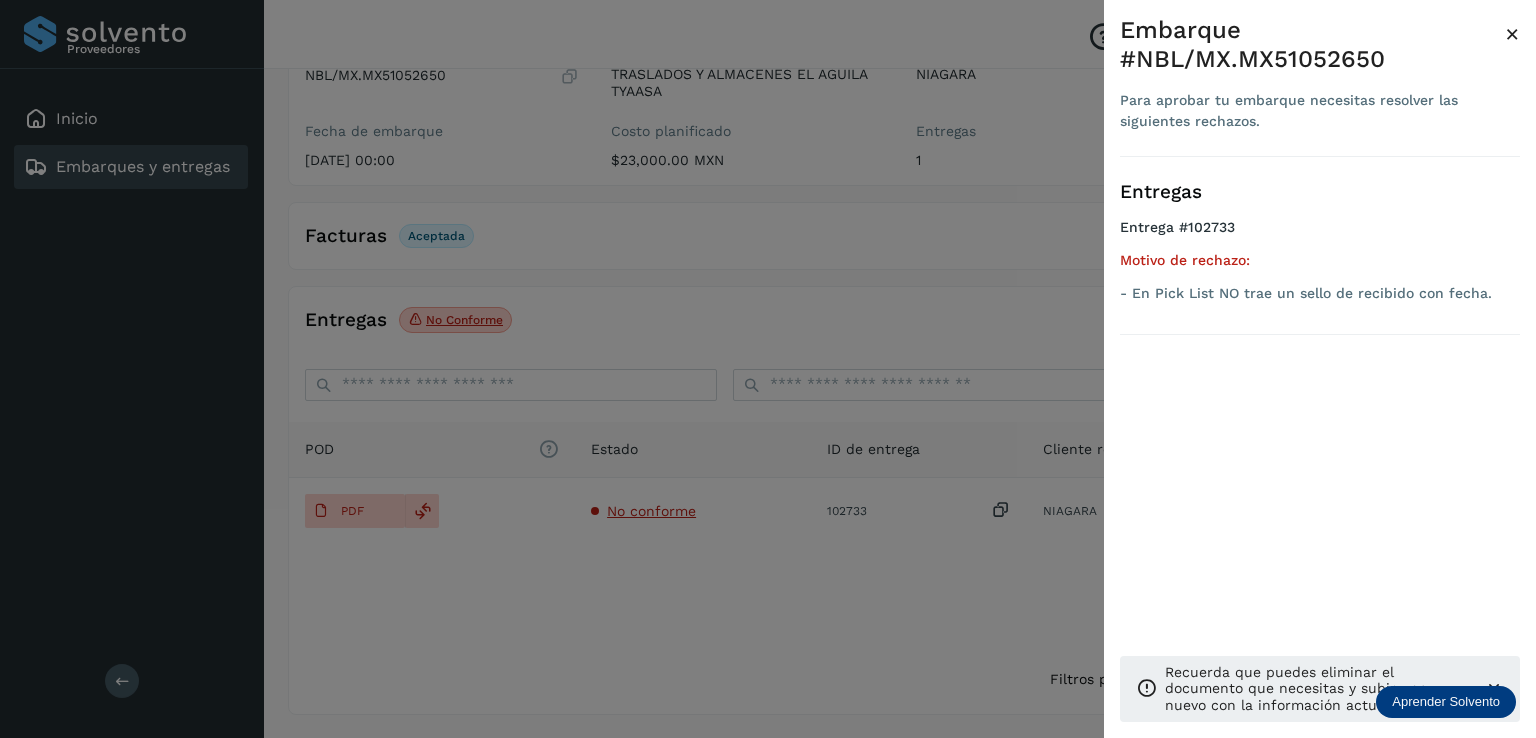 click at bounding box center (768, 369) 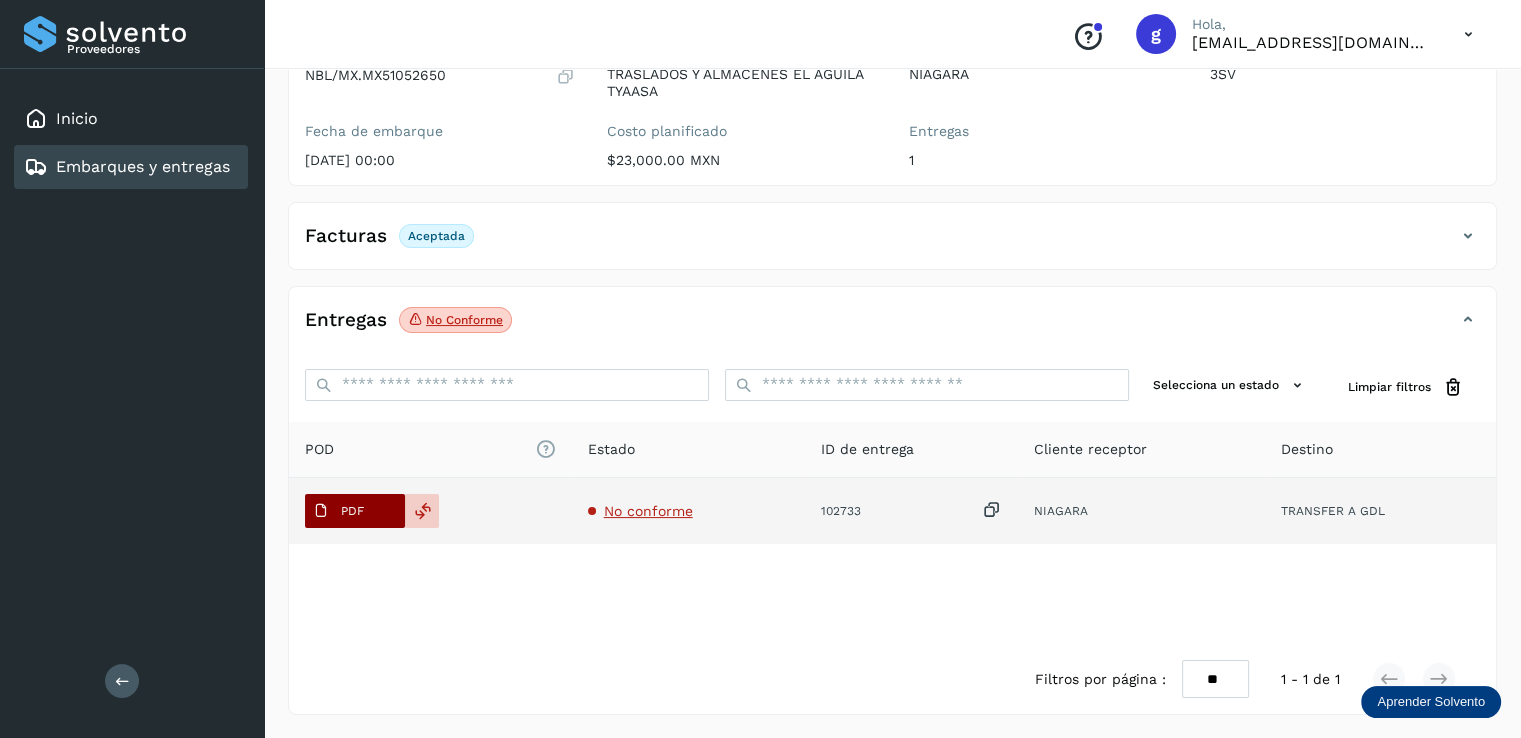 click on "PDF" at bounding box center (352, 511) 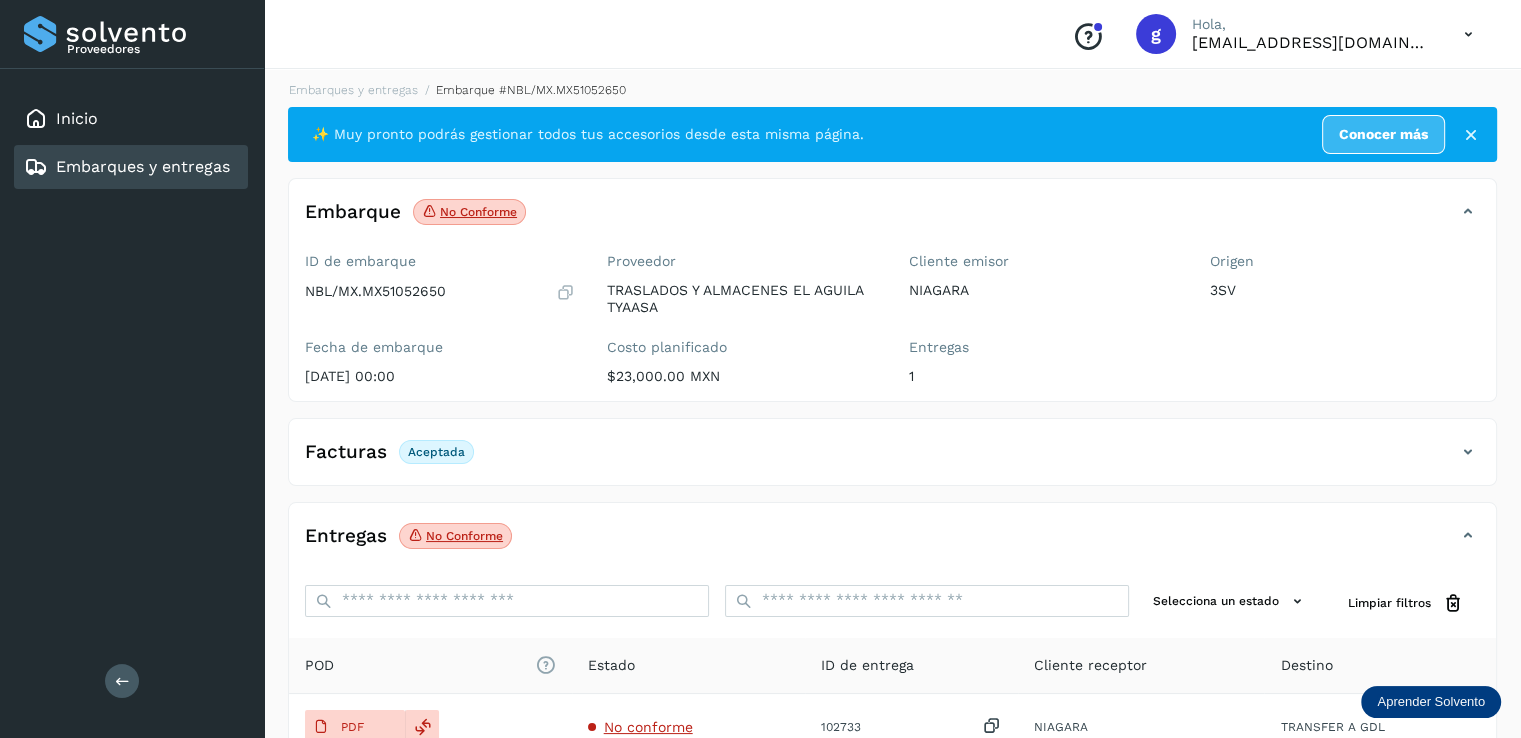 scroll, scrollTop: 0, scrollLeft: 0, axis: both 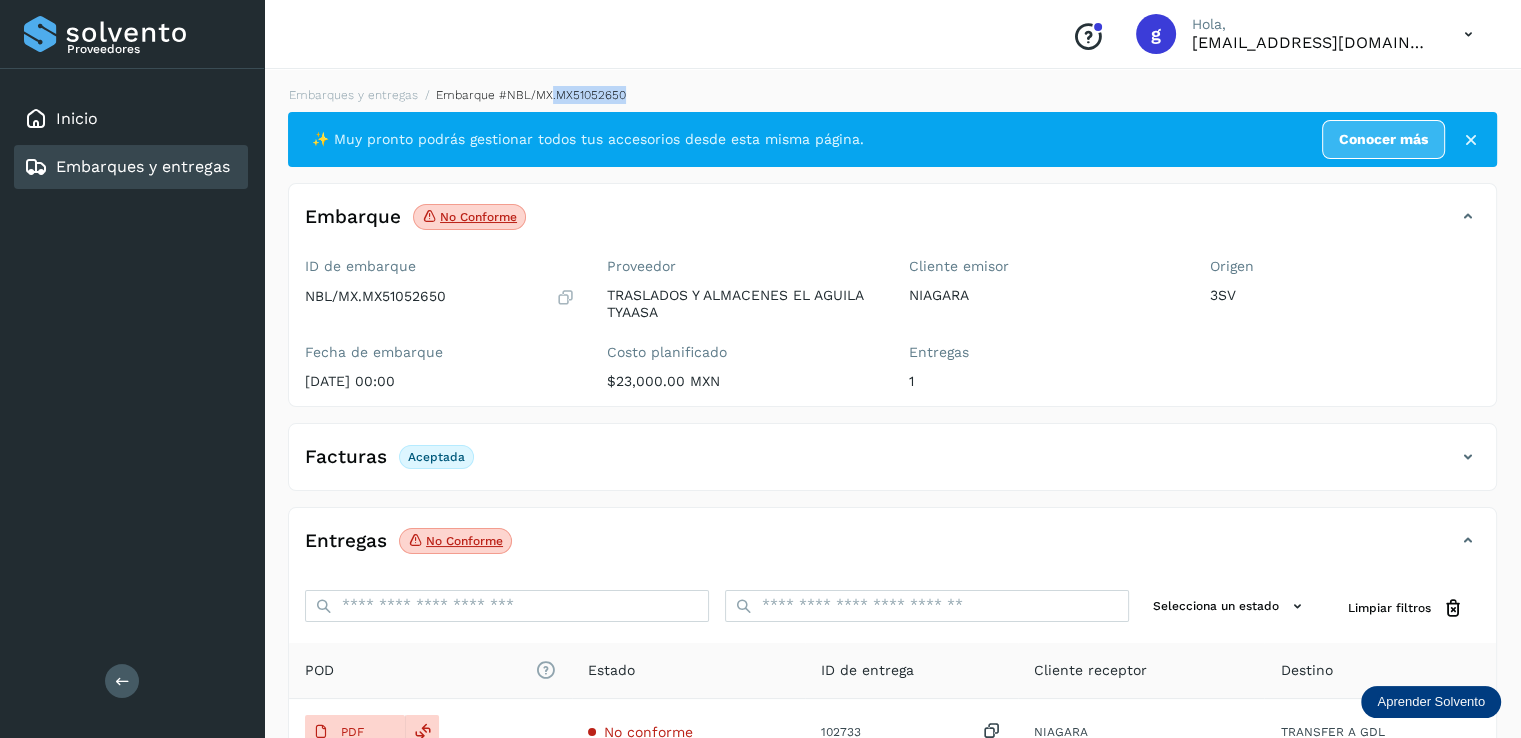 drag, startPoint x: 629, startPoint y: 97, endPoint x: 546, endPoint y: 83, distance: 84.17244 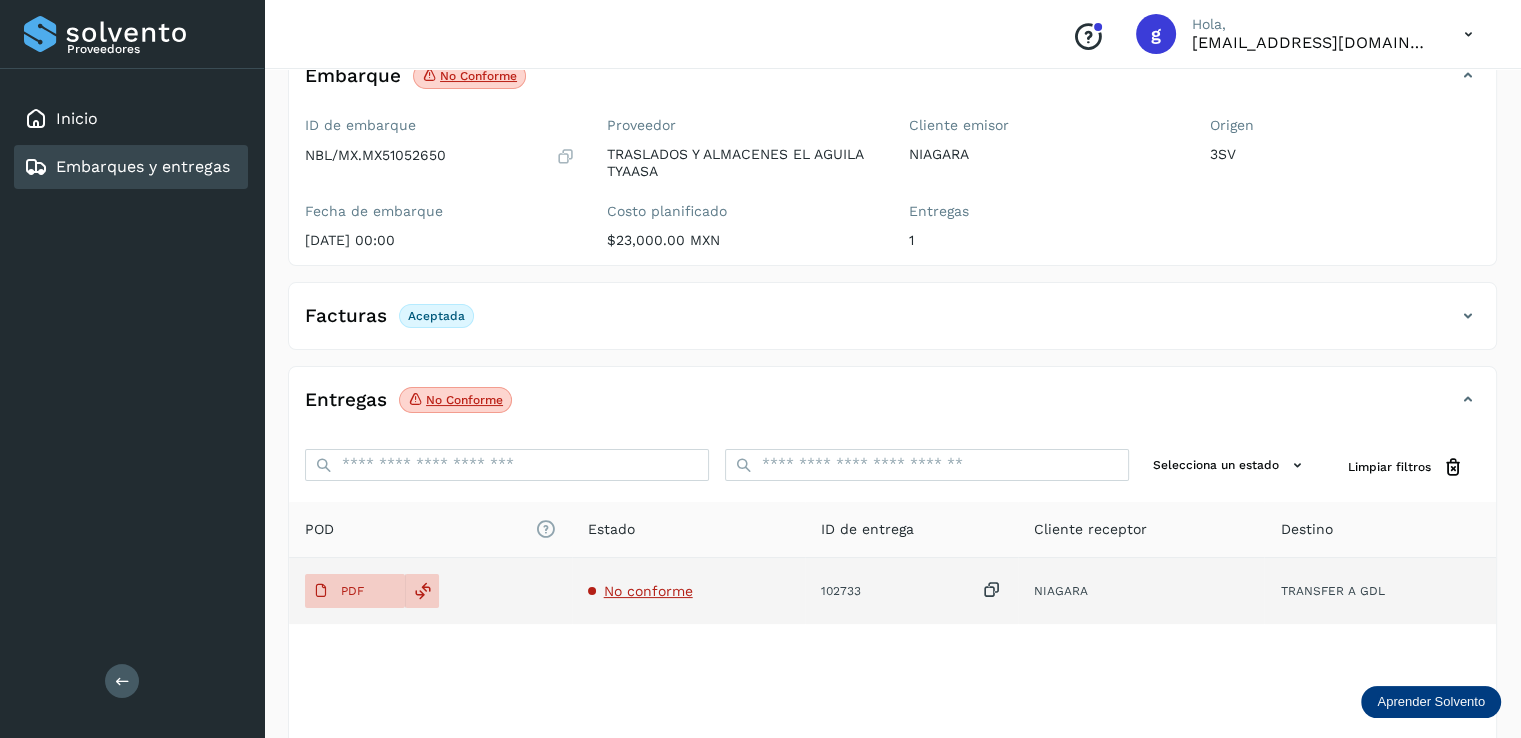 scroll, scrollTop: 221, scrollLeft: 0, axis: vertical 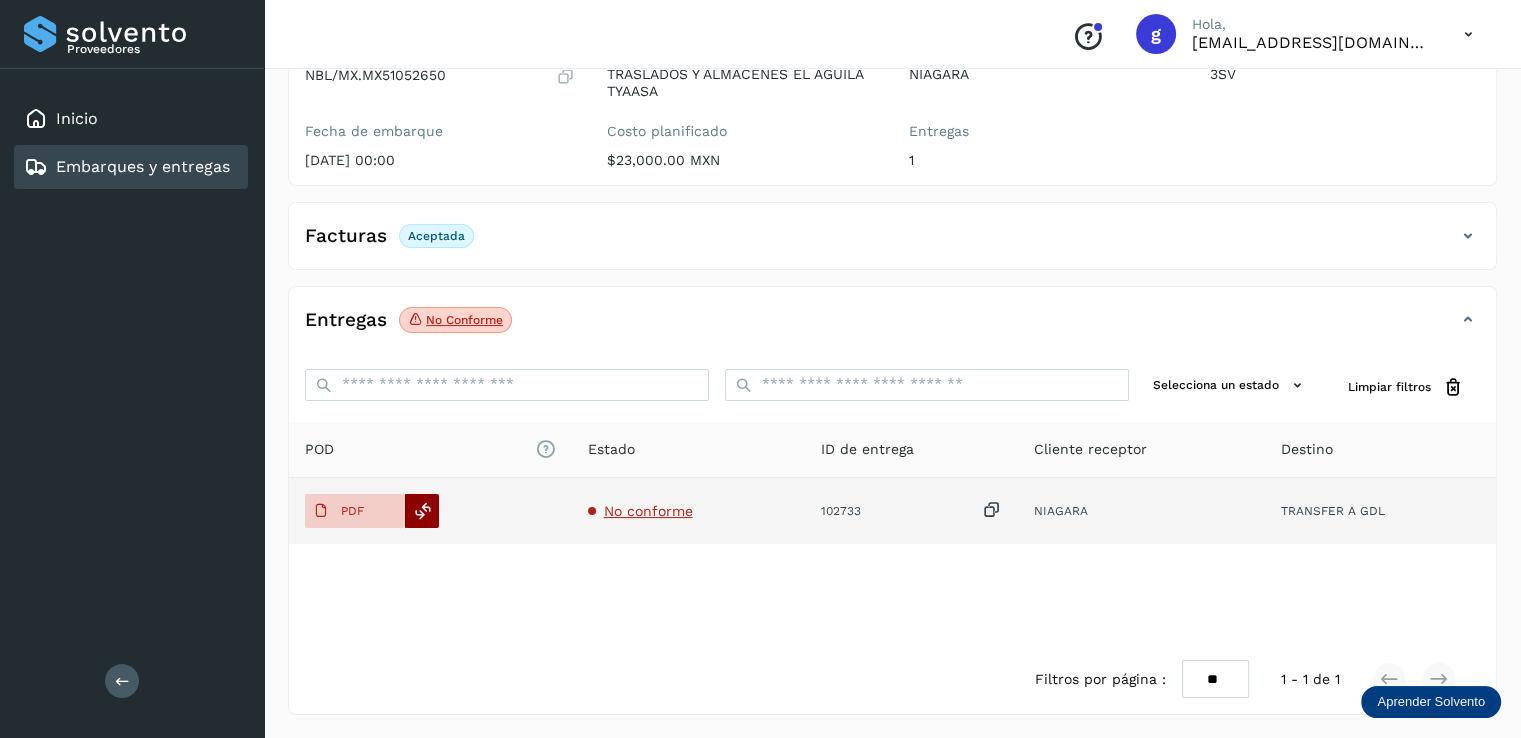click at bounding box center (423, 511) 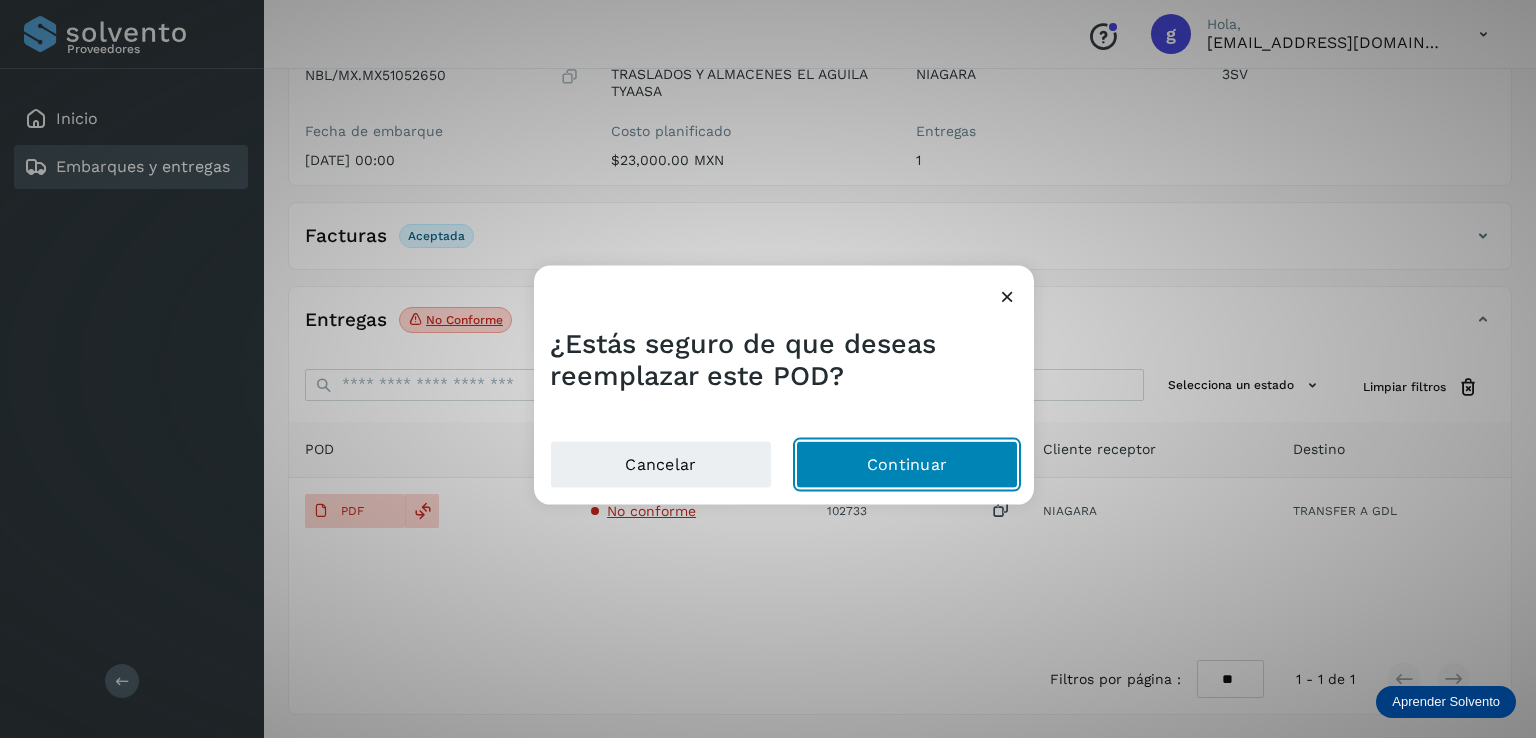 click on "Continuar" 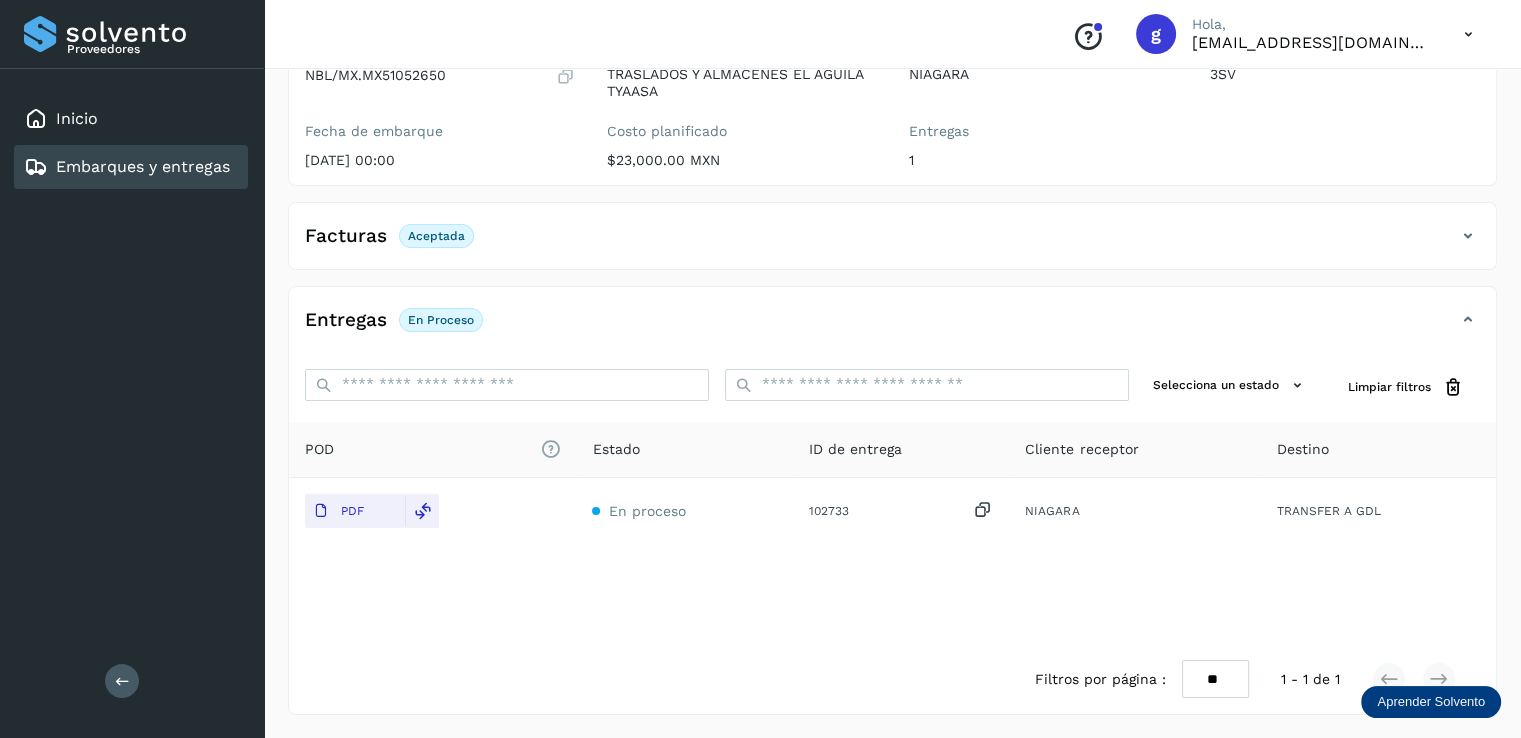 click on "Embarques y entregas" at bounding box center [127, 167] 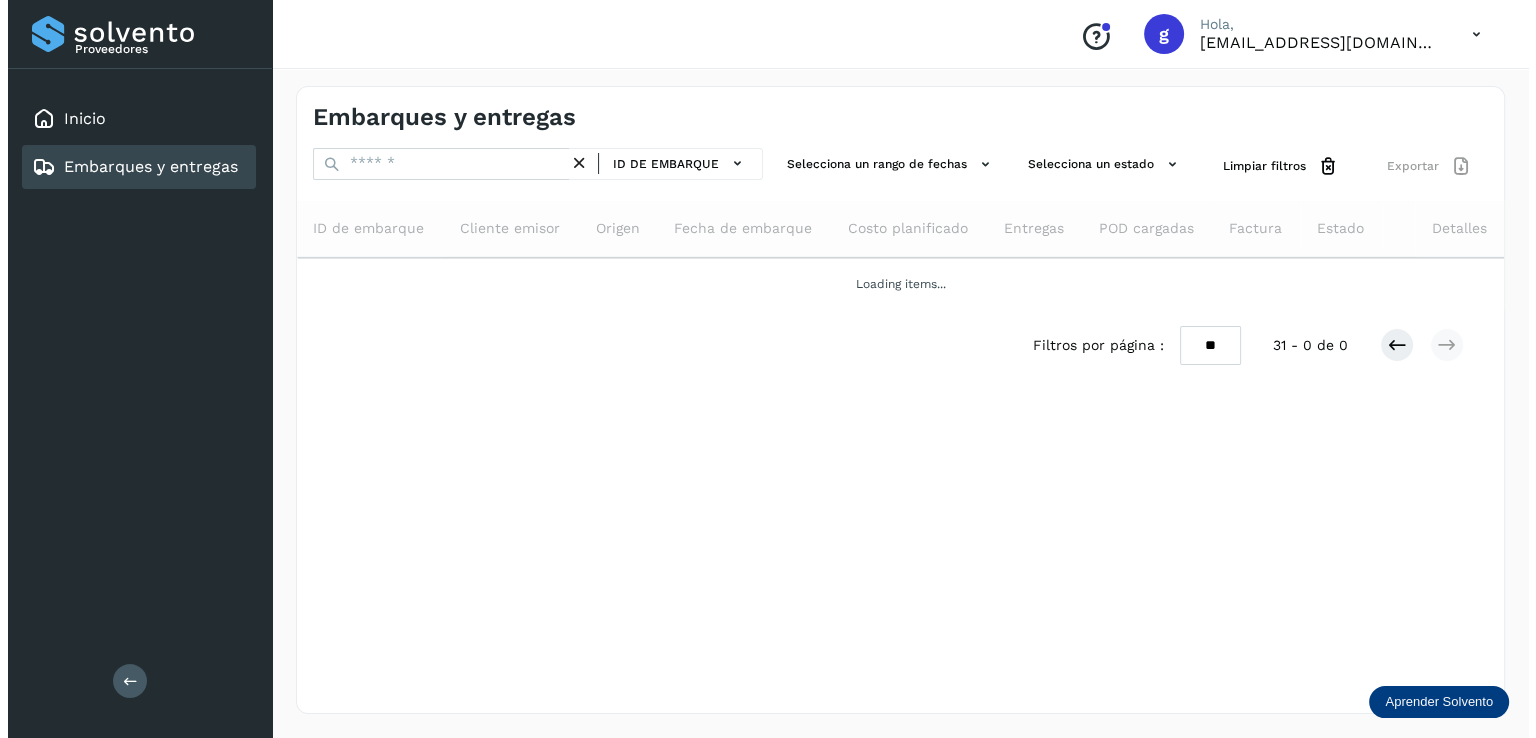 scroll, scrollTop: 0, scrollLeft: 0, axis: both 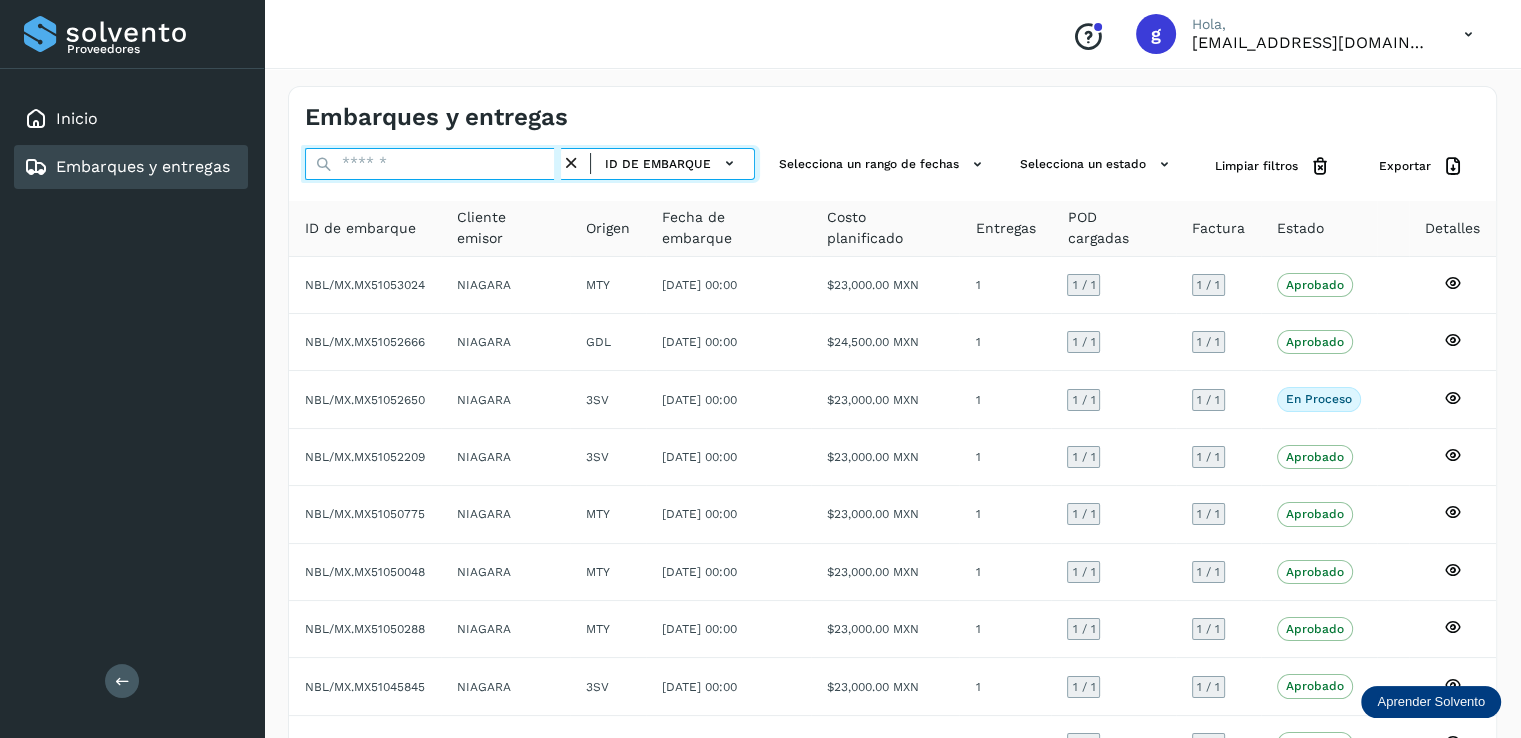 click at bounding box center [433, 164] 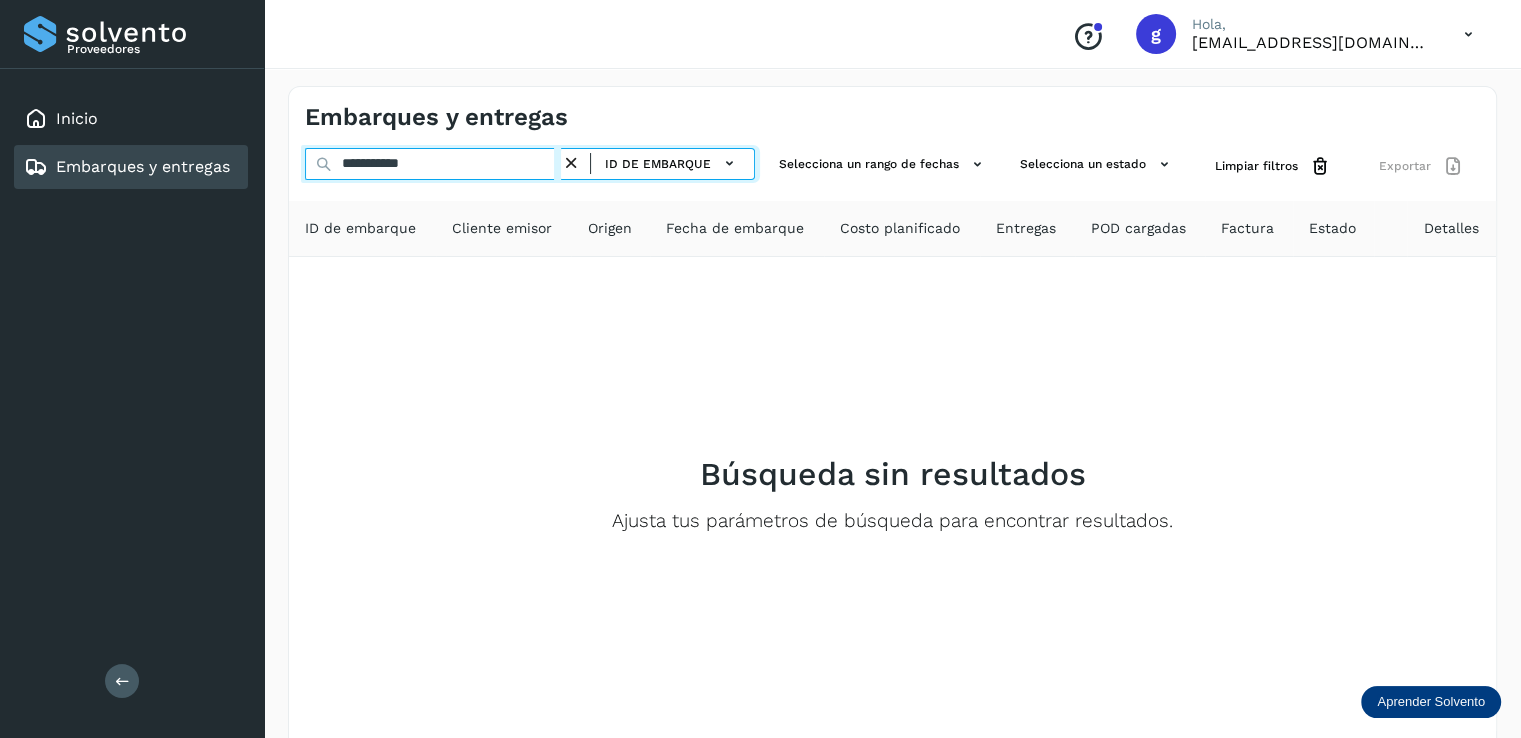 click on "**********" at bounding box center (433, 164) 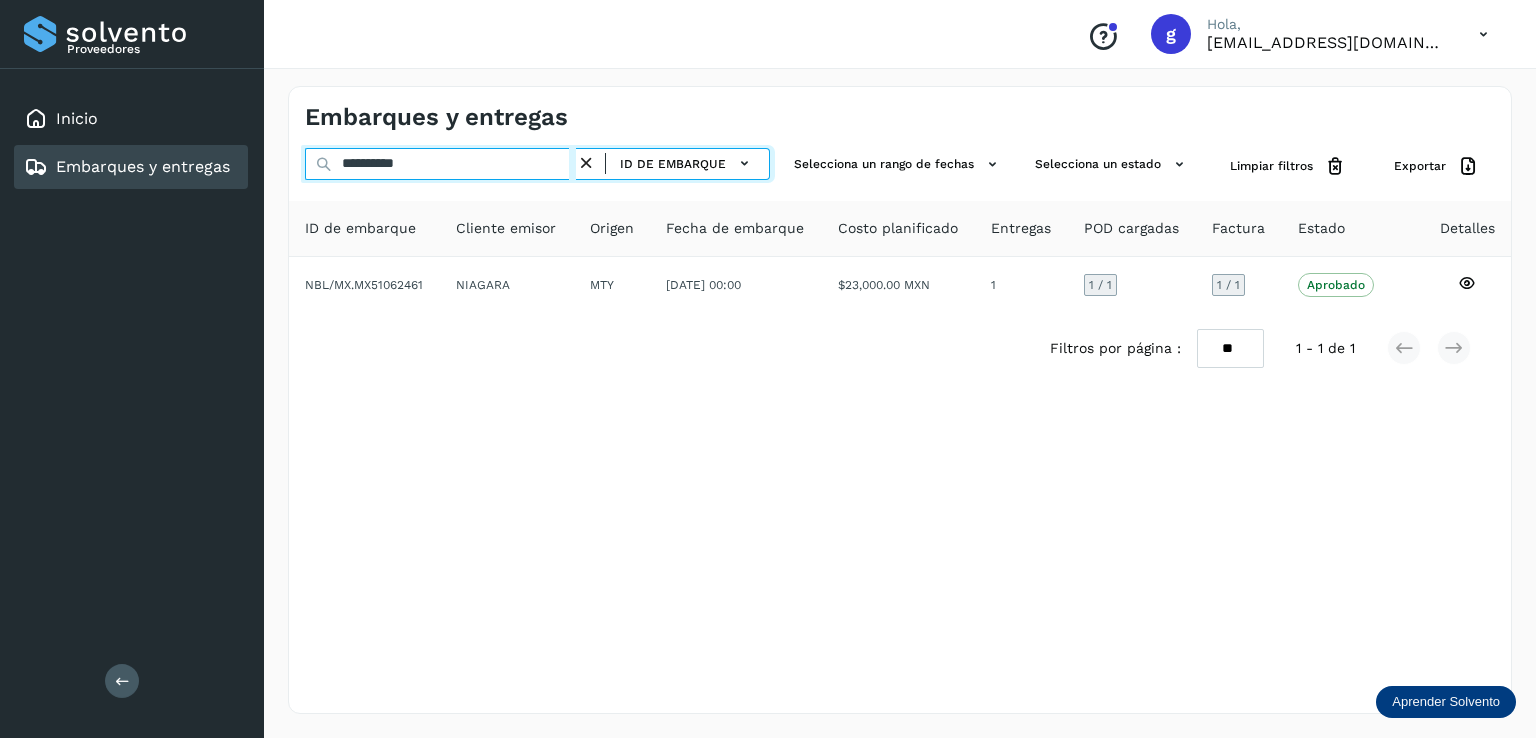 click on "**********" at bounding box center [440, 164] 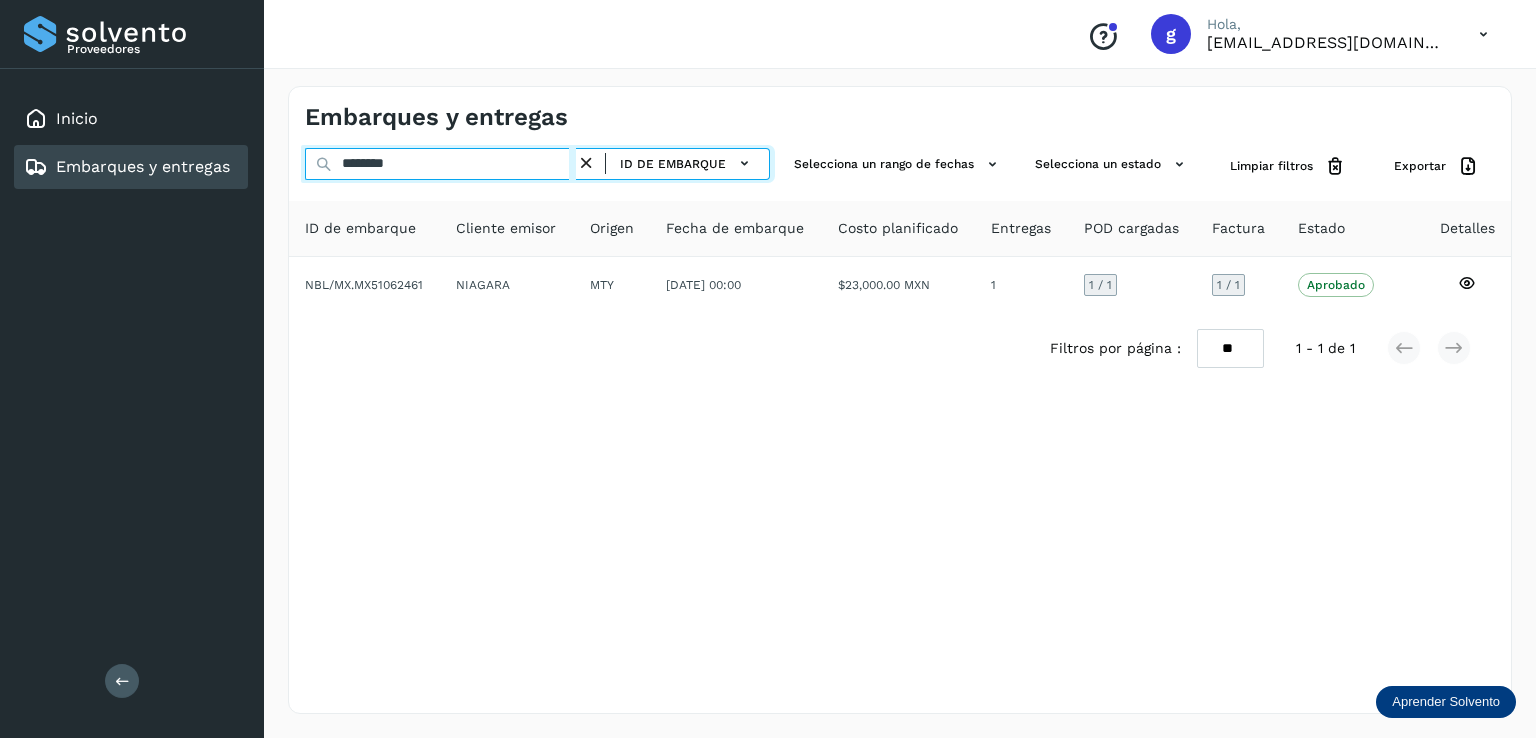type on "********" 